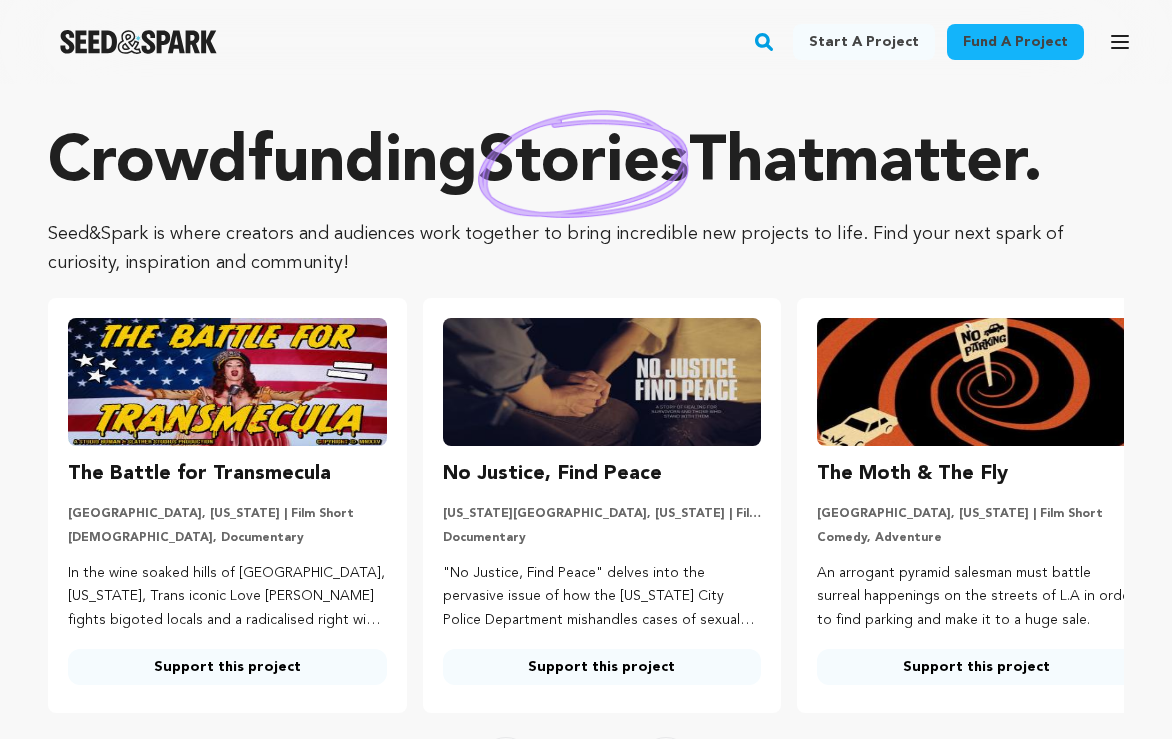 scroll, scrollTop: 0, scrollLeft: 0, axis: both 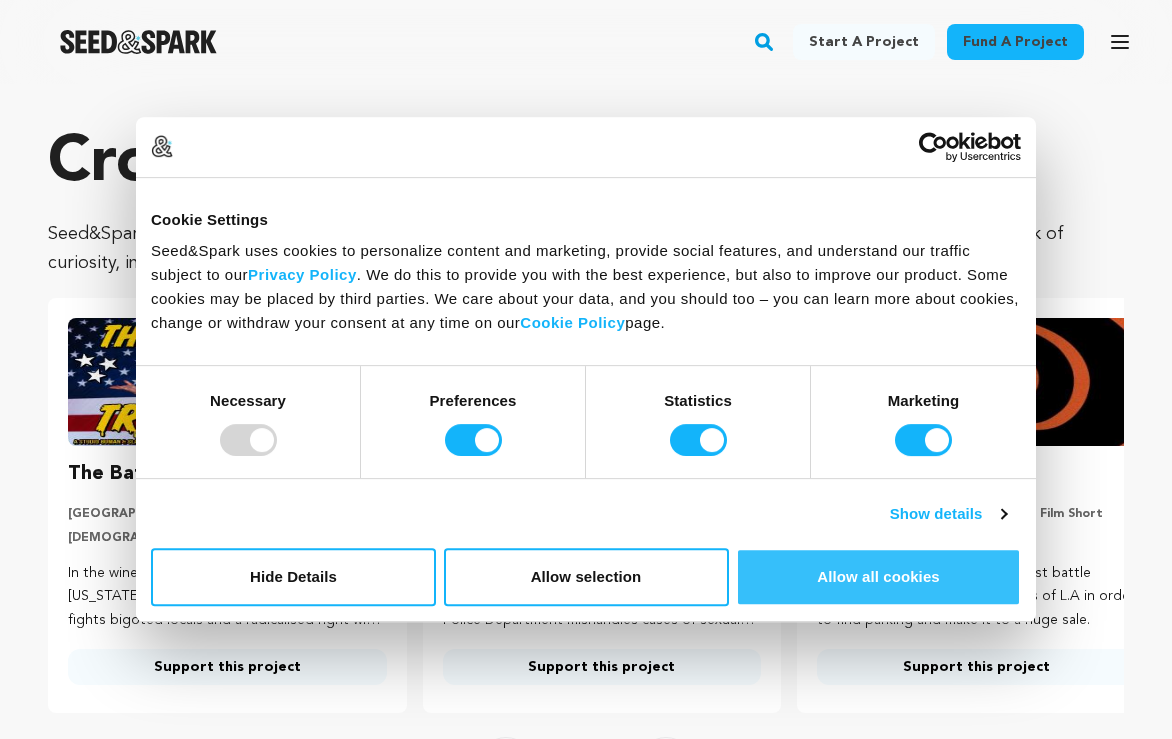 click on "Allow all cookies" at bounding box center (878, 577) 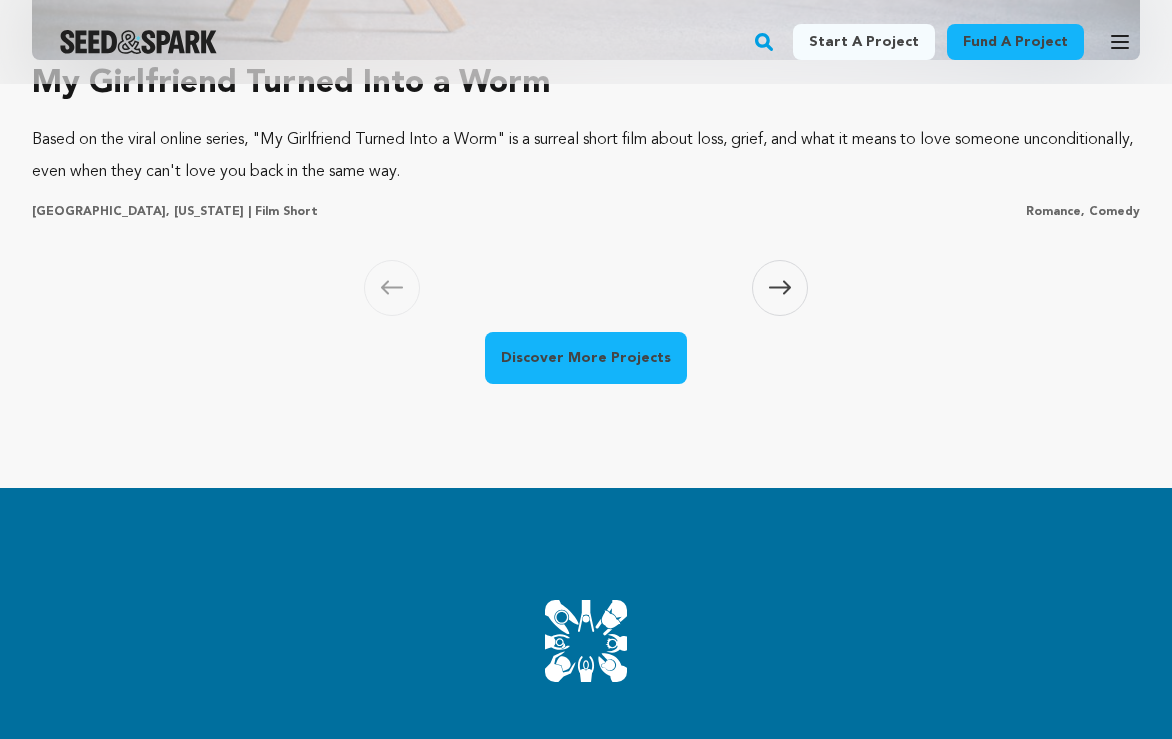 scroll, scrollTop: 2186, scrollLeft: 0, axis: vertical 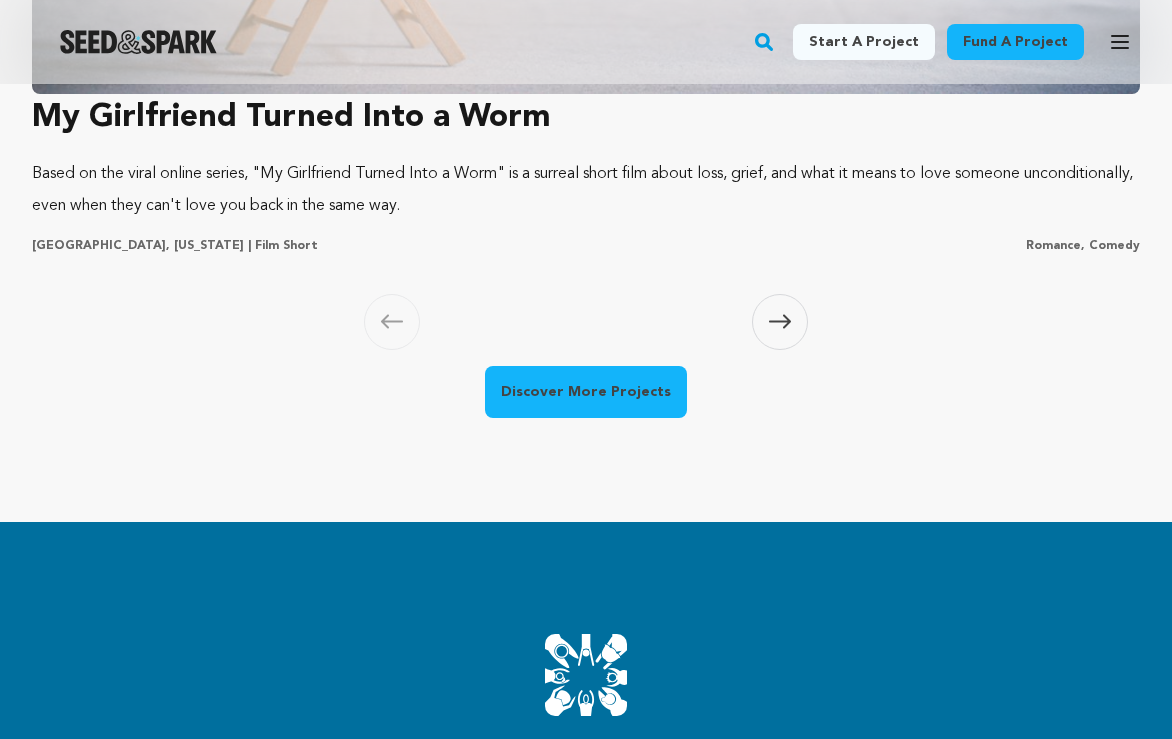 click on "Carousel
Skip to previous slide page
Carousel
My Girlfriend Turned Into a Worm
Based on the viral online series, "My Girlfriend Turned Into a Worm" is a surreal short film about loss, grief, and what it means to love someone unconditionally, even when they can't love you back in the same way.
Los Angeles, California |  Film Short" at bounding box center (586, 18) 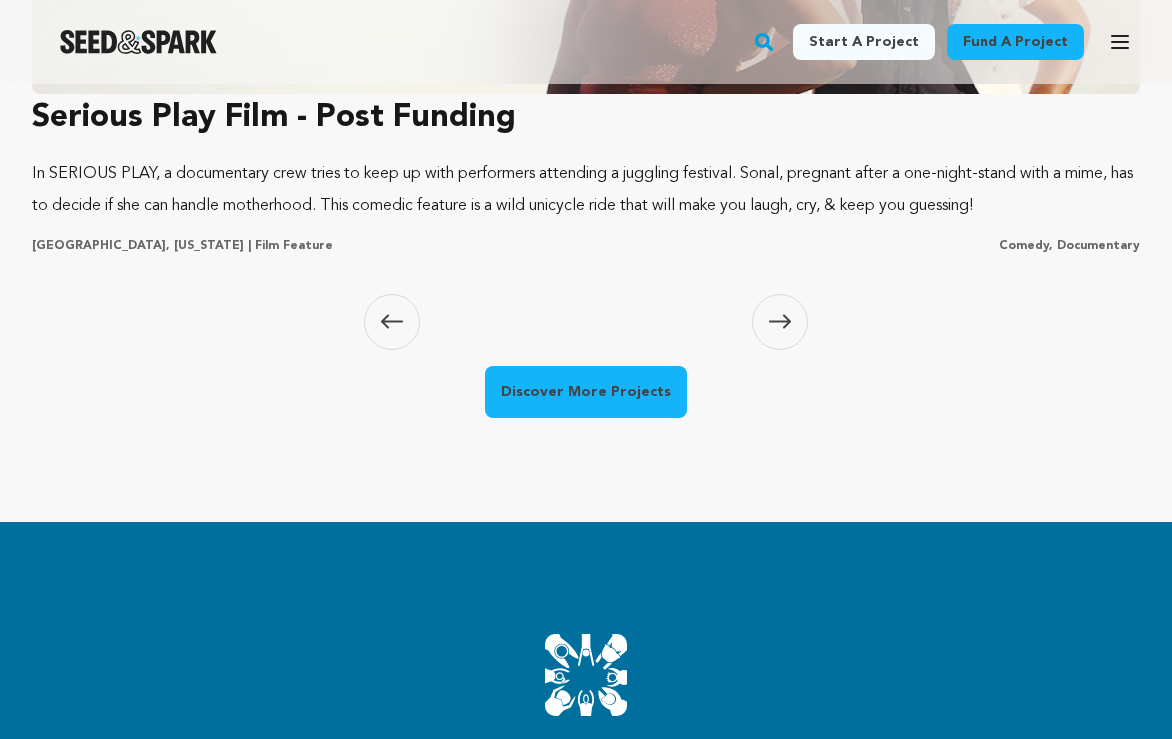 click 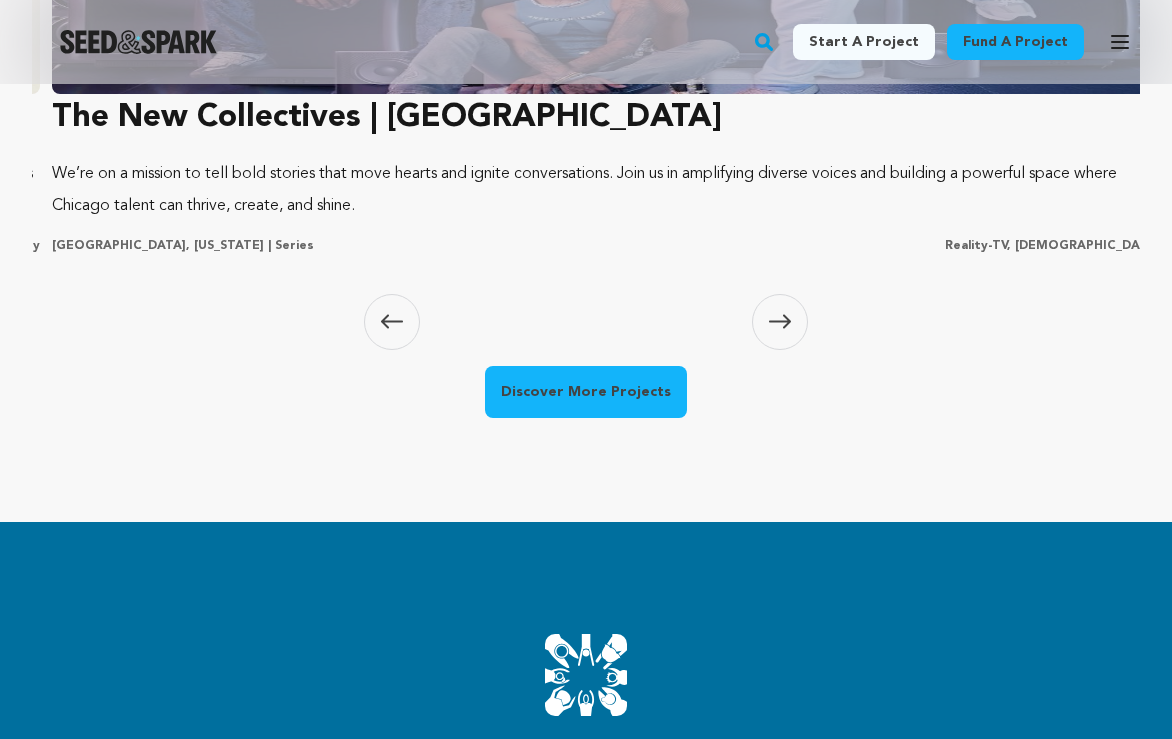 scroll, scrollTop: 0, scrollLeft: 2240, axis: horizontal 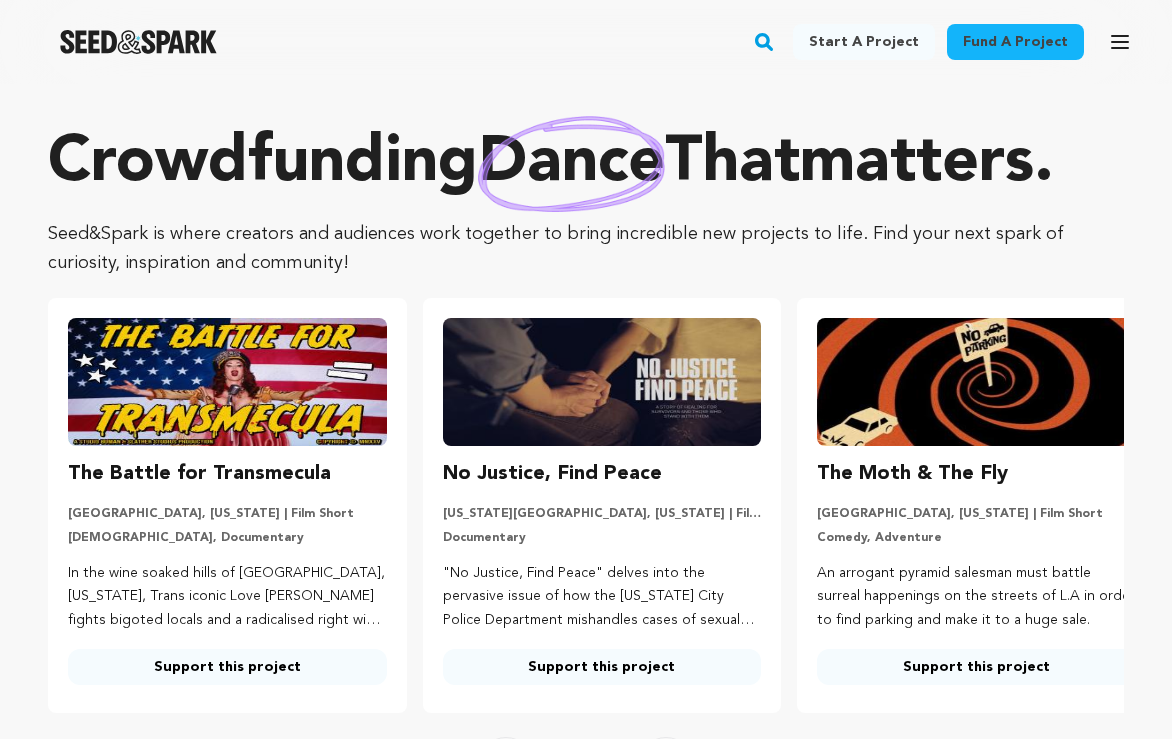 click on "The Moth & The Fly" at bounding box center [912, 474] 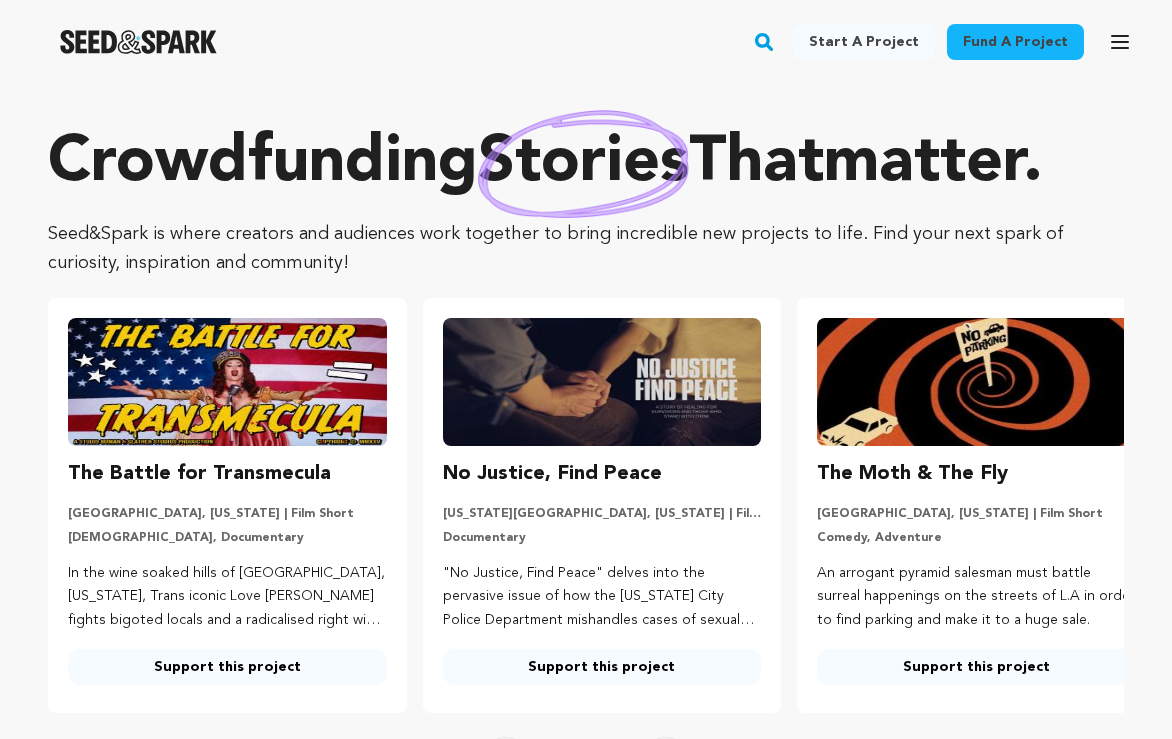 click at bounding box center [976, 382] 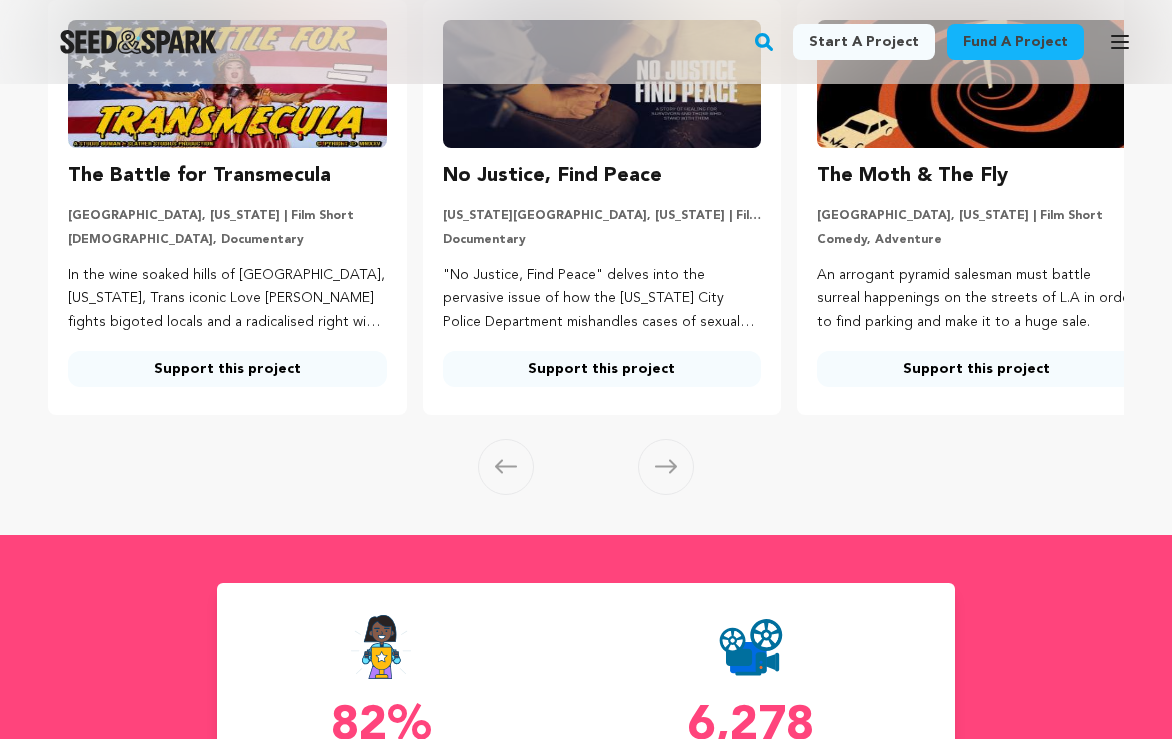 click at bounding box center [666, 467] 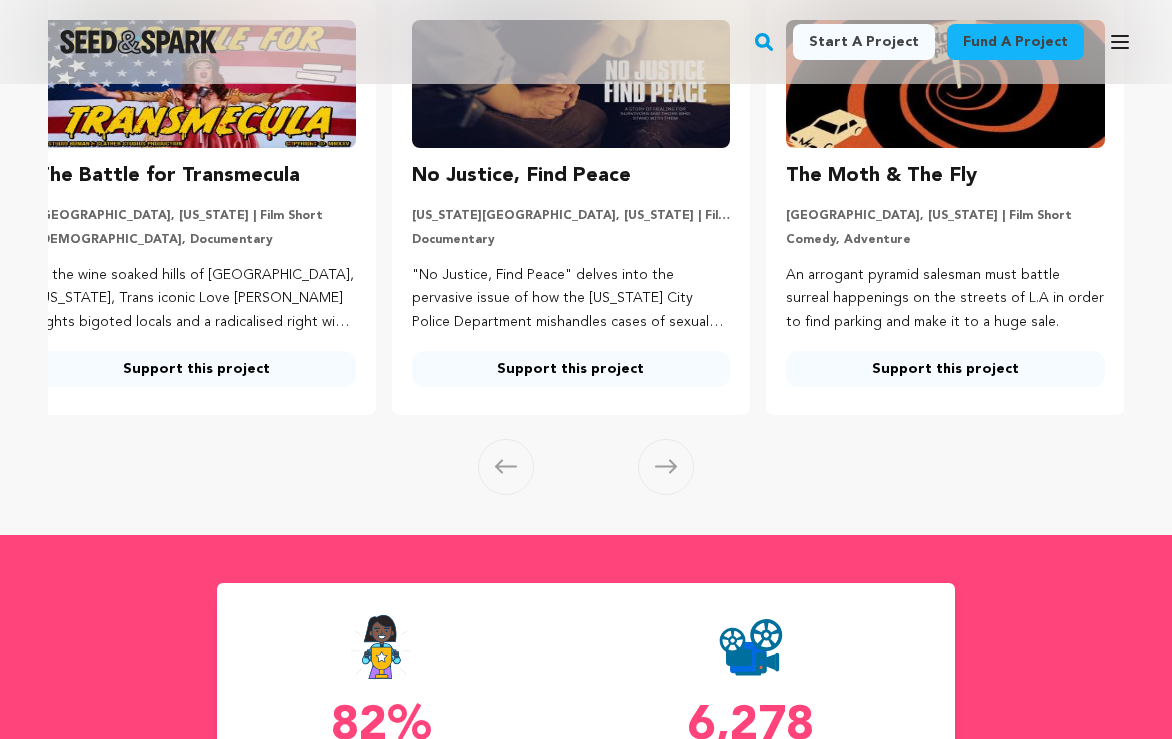 scroll, scrollTop: 0, scrollLeft: 32, axis: horizontal 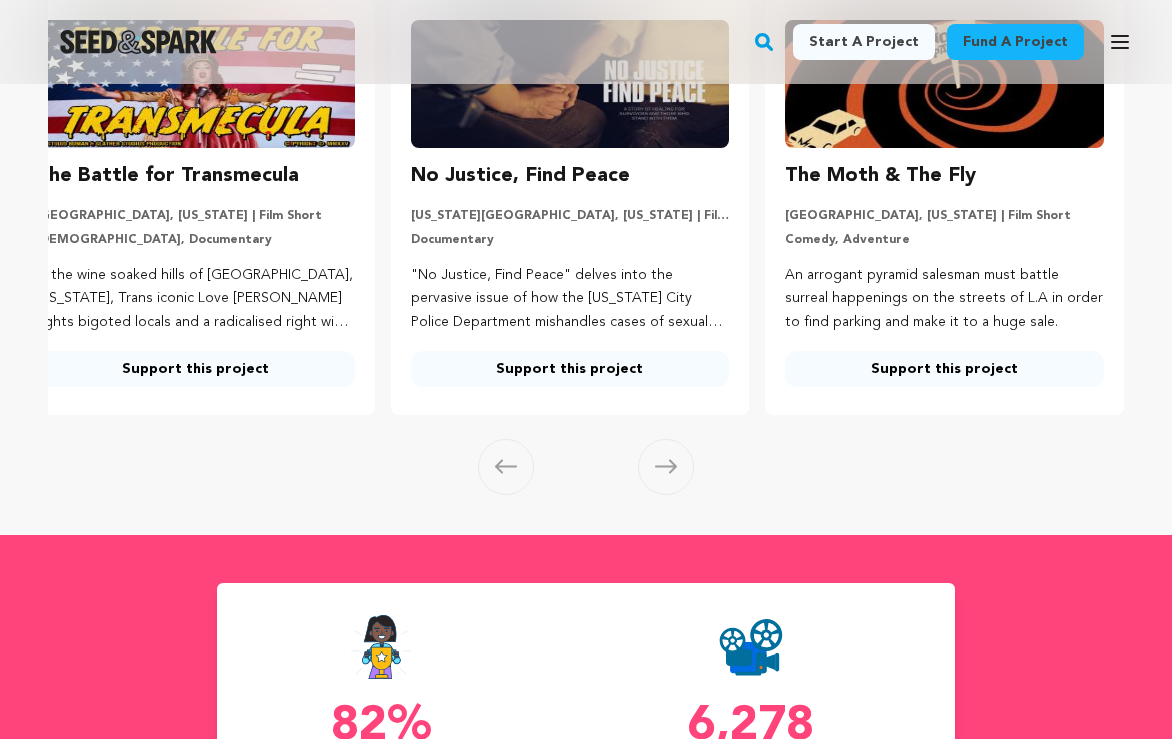 click at bounding box center [666, 467] 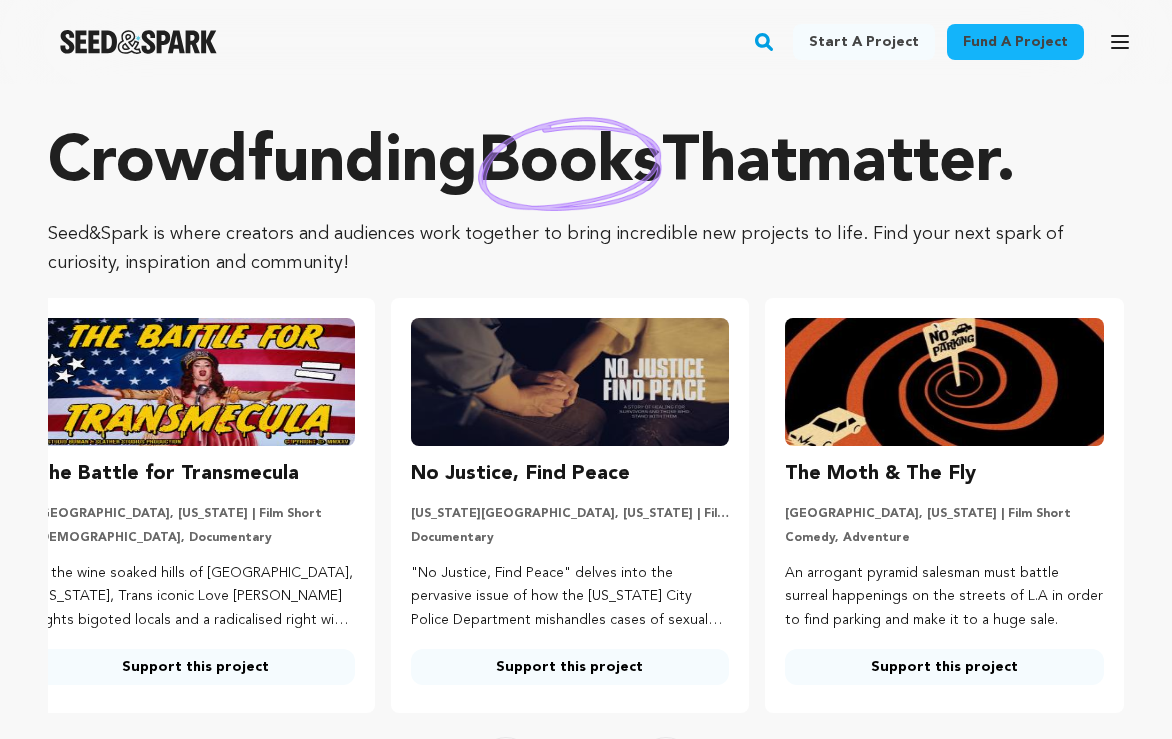 click on "Support this project" at bounding box center (944, 667) 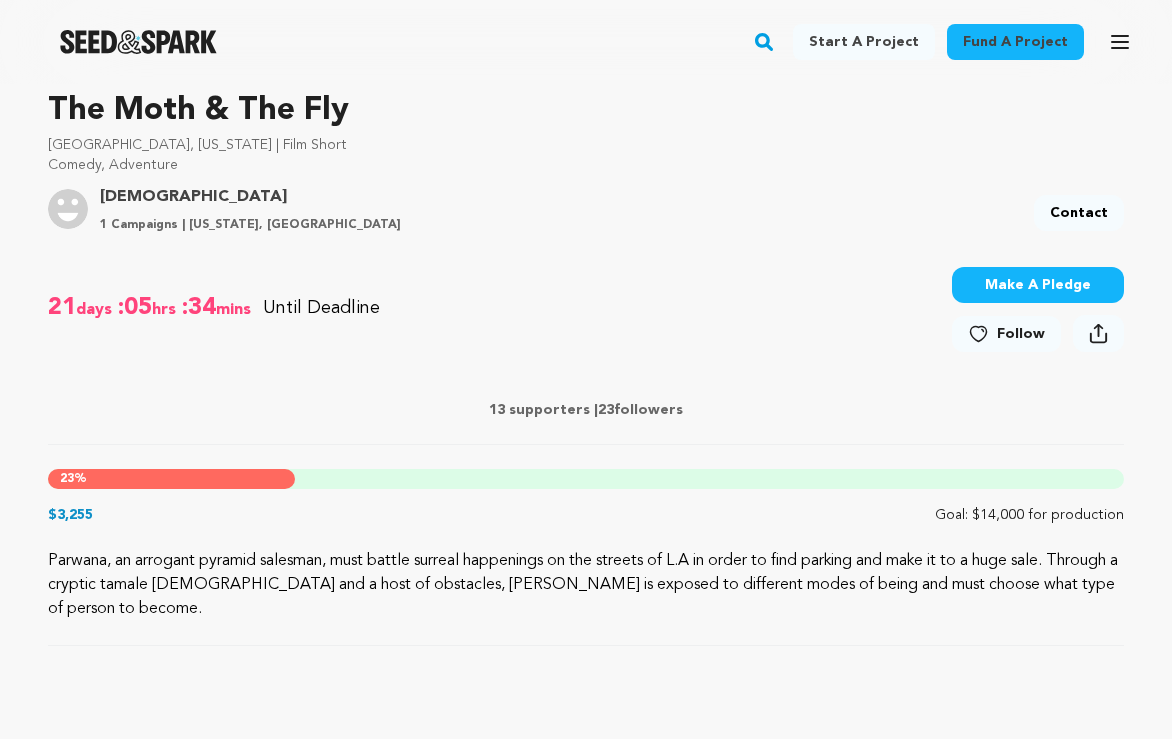 scroll, scrollTop: 611, scrollLeft: 0, axis: vertical 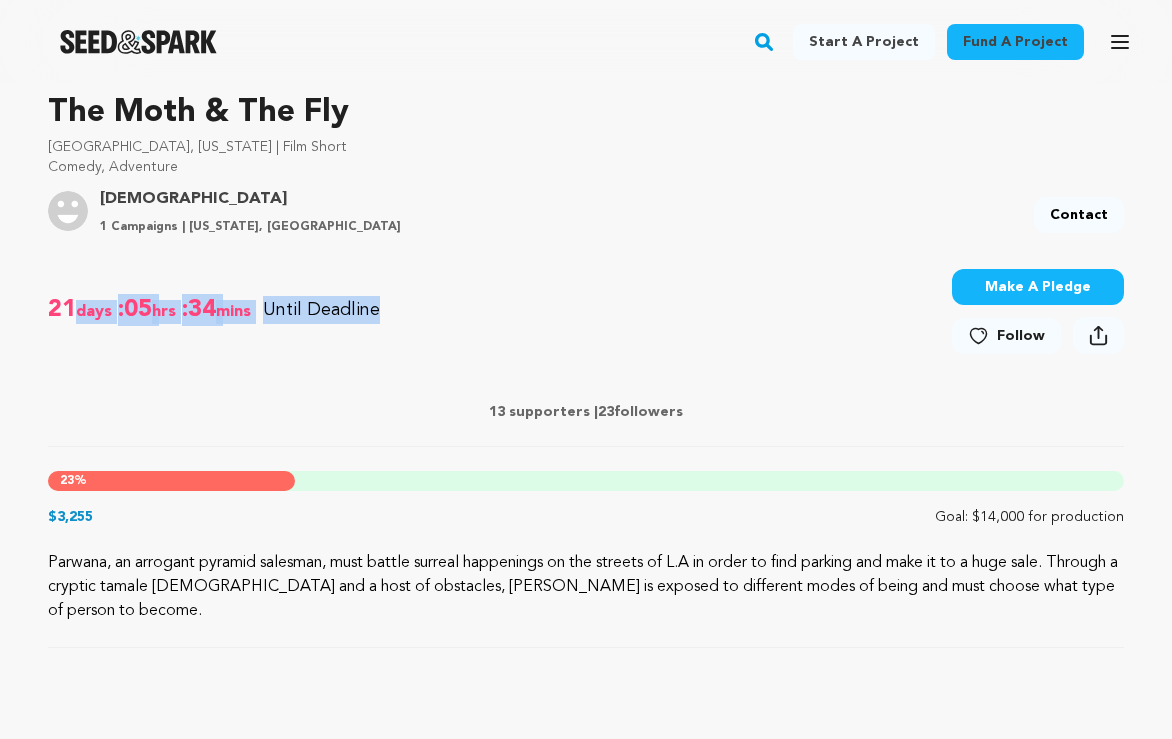 drag, startPoint x: 391, startPoint y: 300, endPoint x: 70, endPoint y: 304, distance: 321.02493 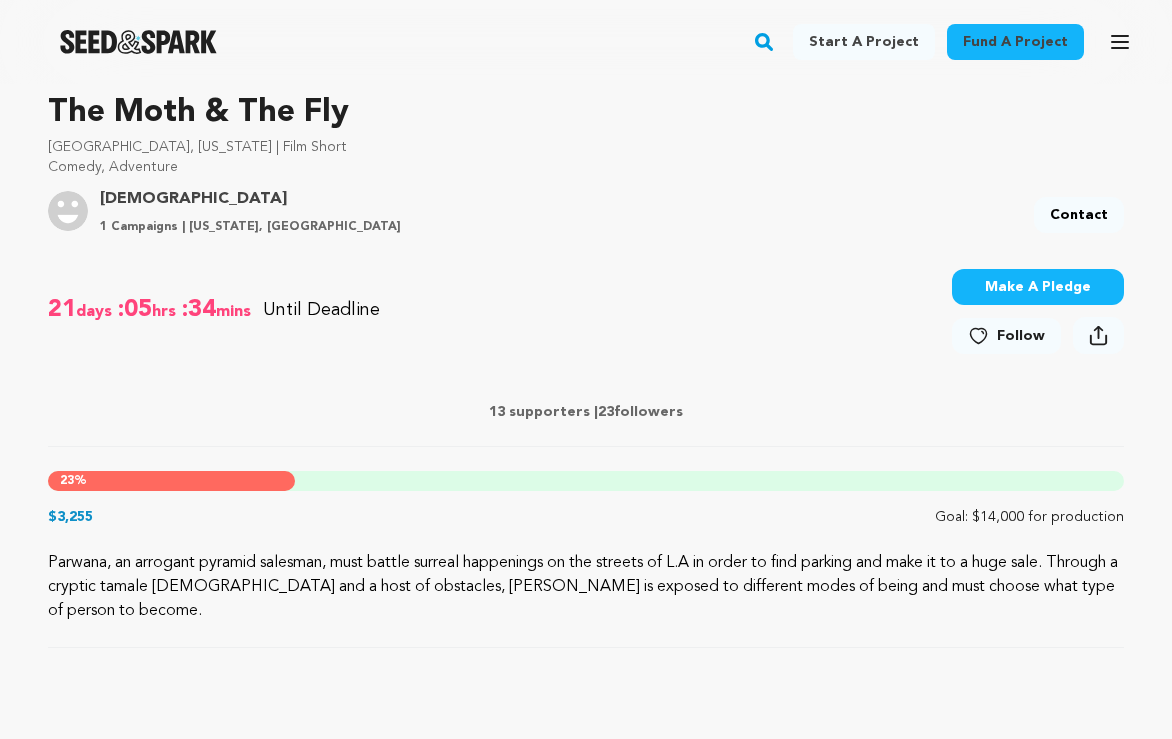 click on "21" at bounding box center [62, 310] 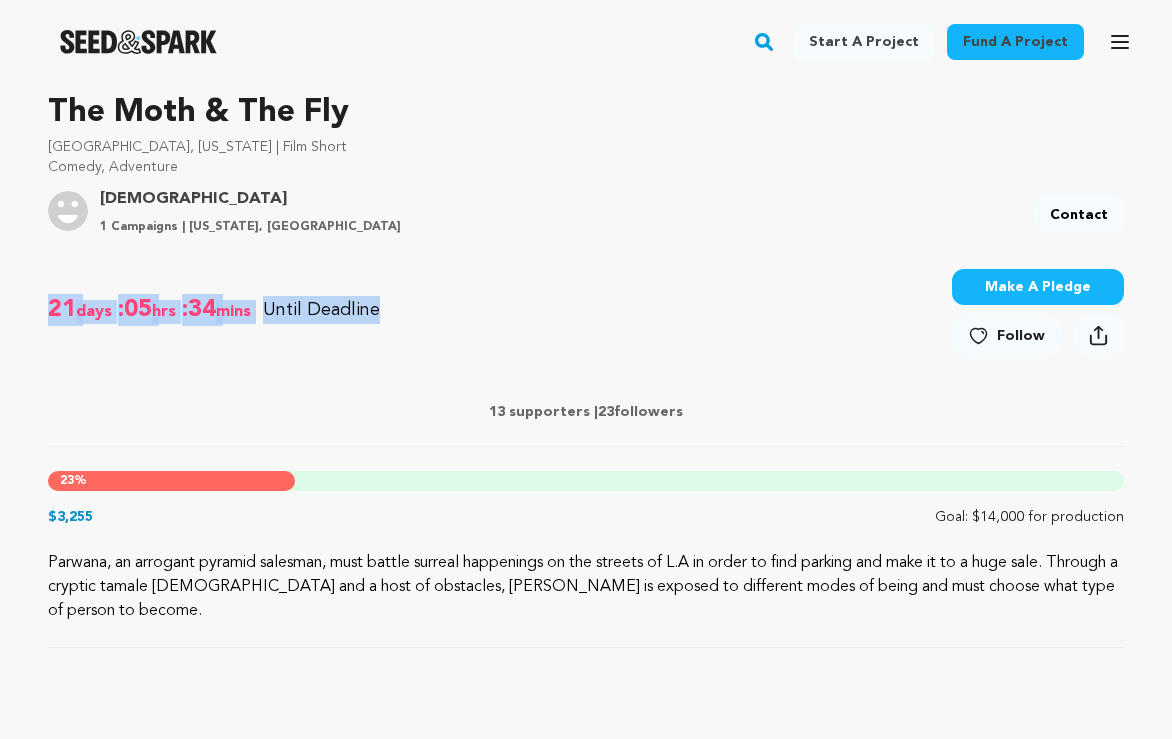 drag, startPoint x: 41, startPoint y: 311, endPoint x: 295, endPoint y: 329, distance: 254.637 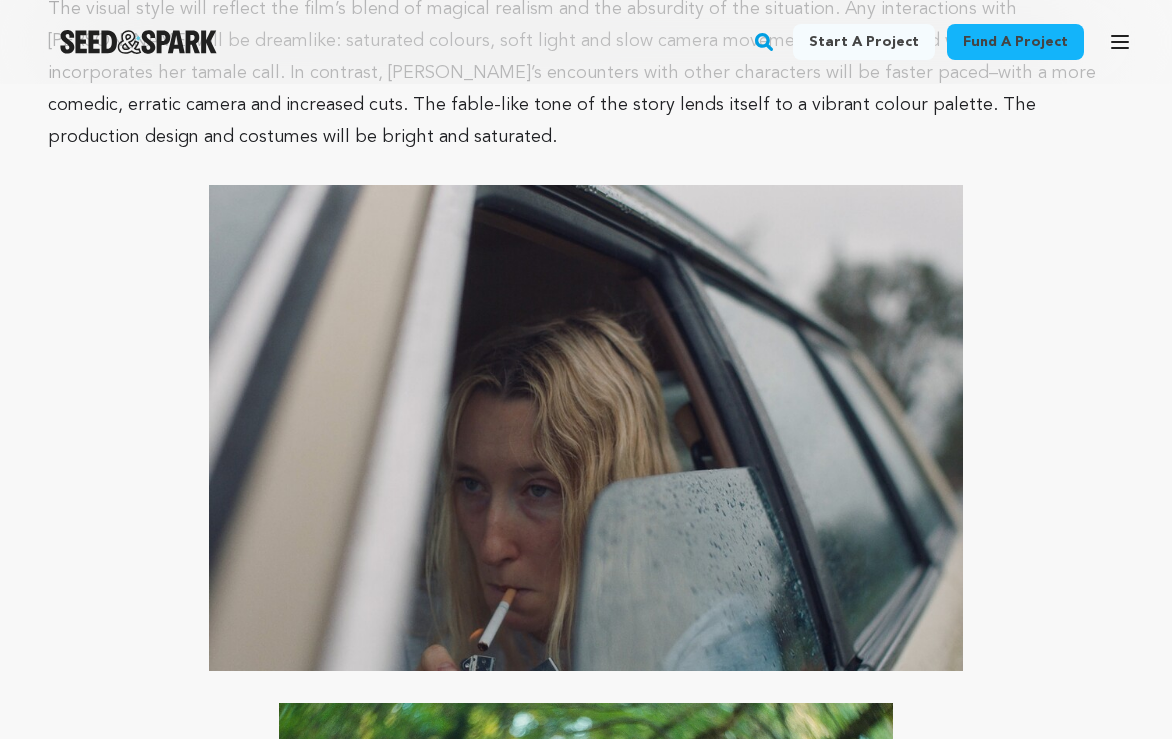 scroll, scrollTop: 5009, scrollLeft: 0, axis: vertical 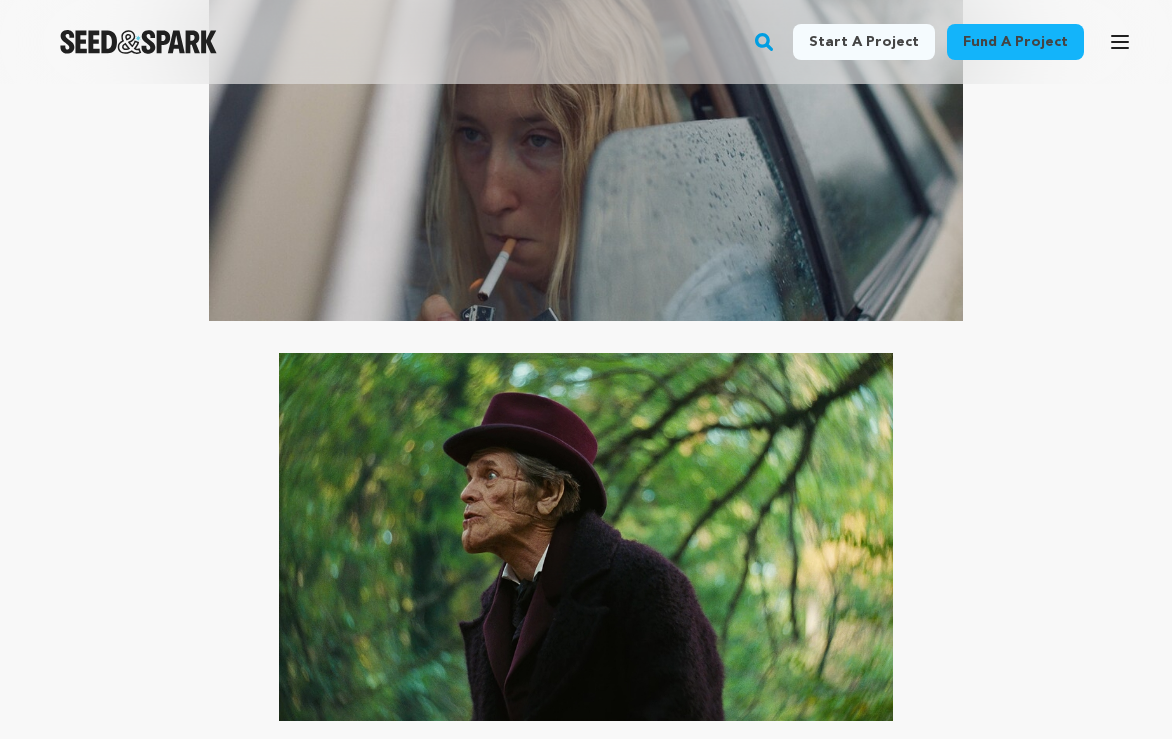 click at bounding box center (138, 42) 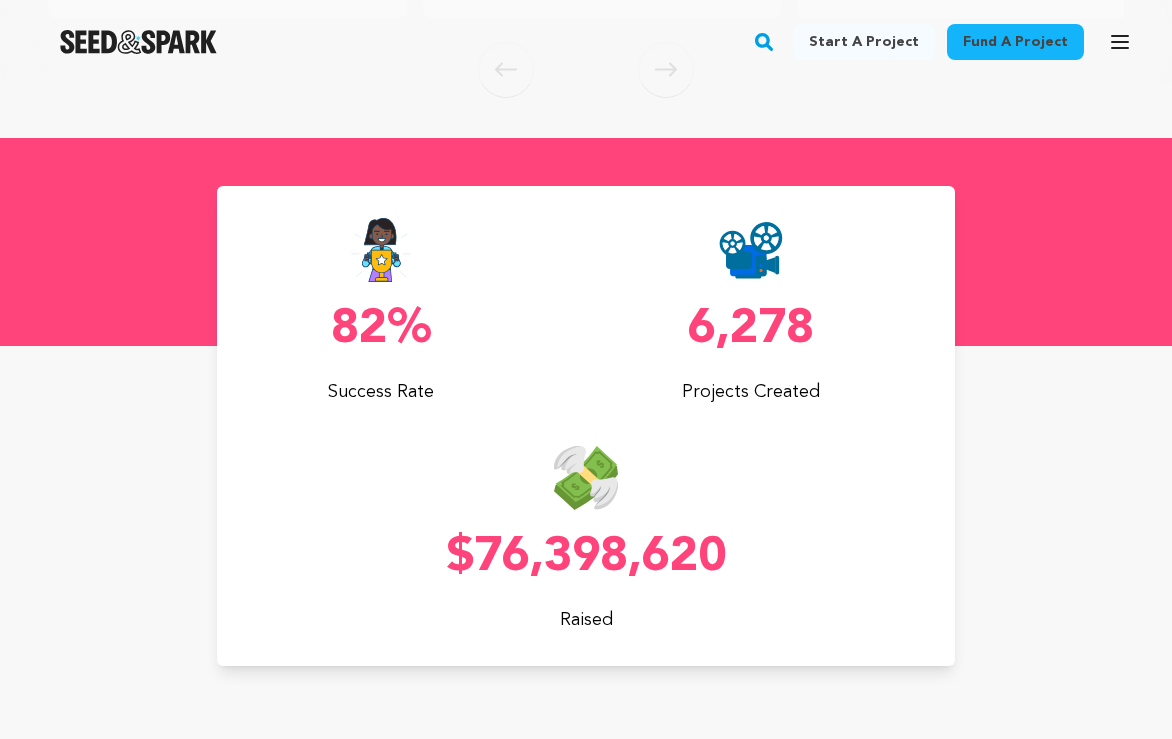 scroll, scrollTop: 696, scrollLeft: 0, axis: vertical 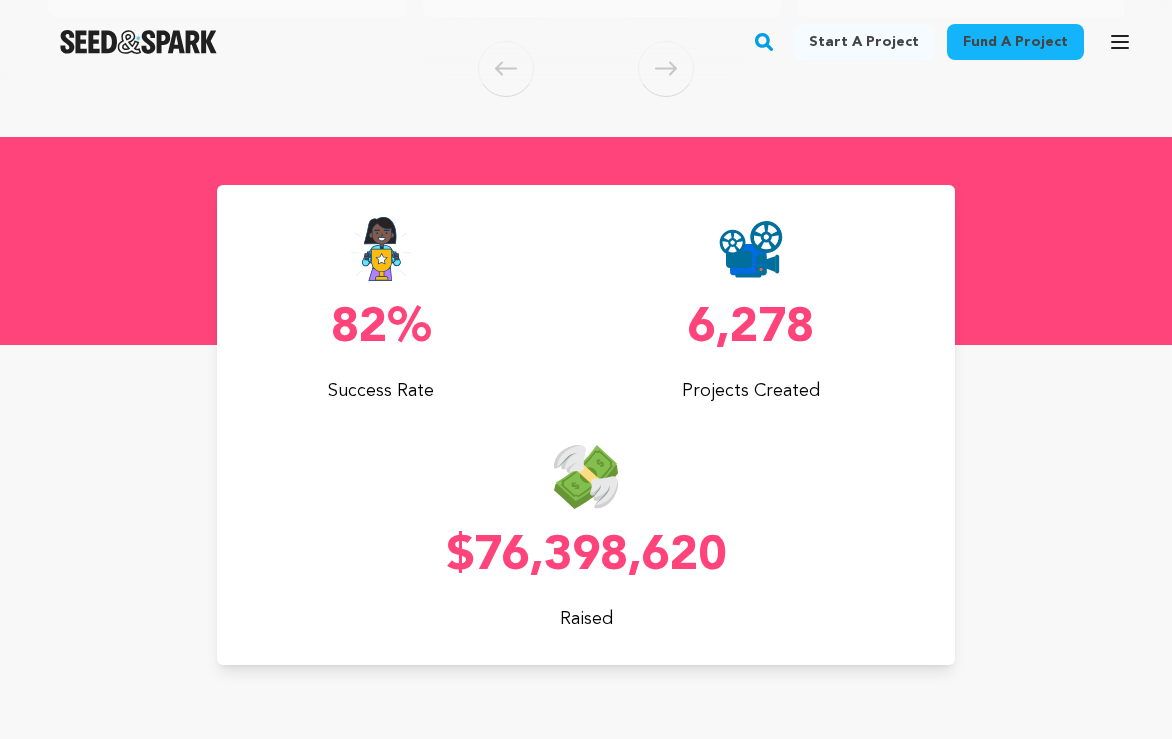 click on "82%
Success Rate" at bounding box center [381, 311] 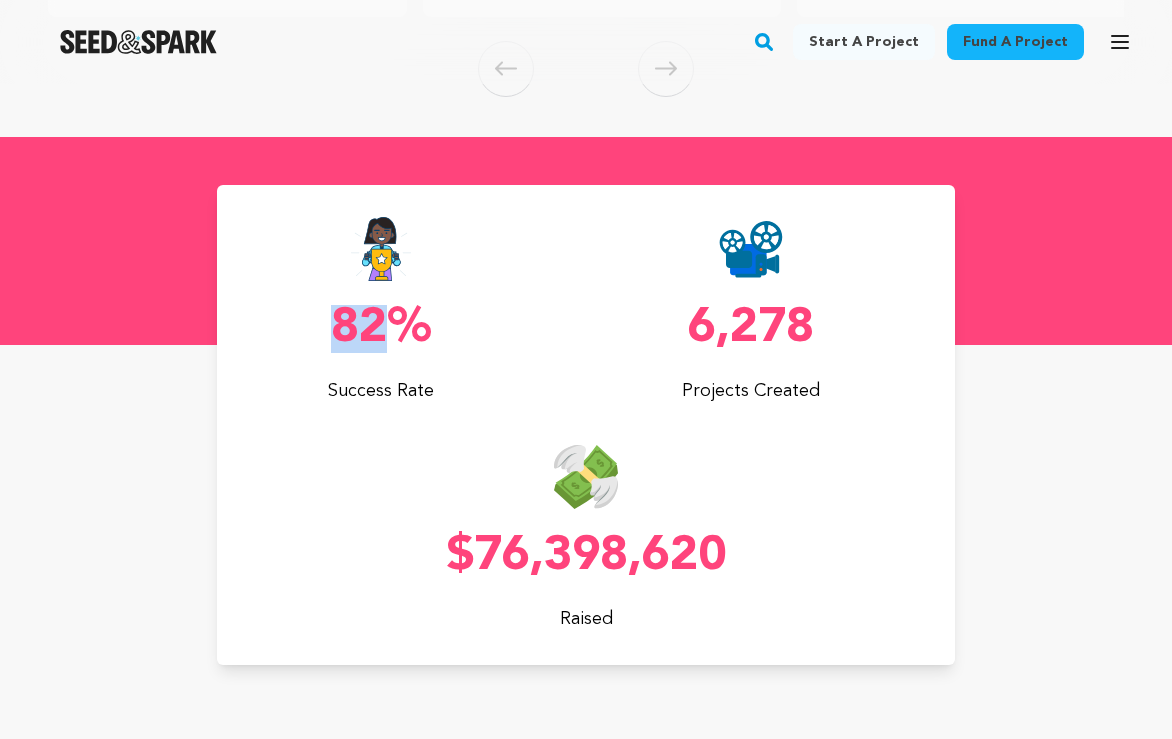 click on "82%
Success Rate" at bounding box center [381, 311] 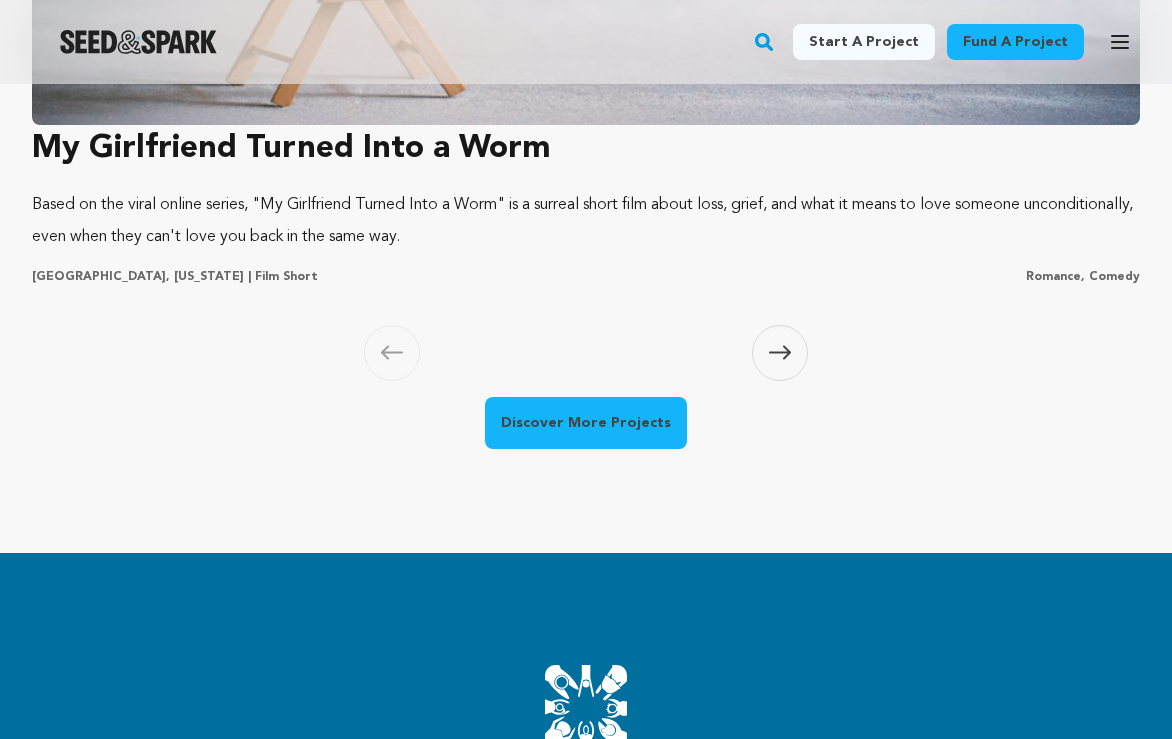 scroll, scrollTop: 2195, scrollLeft: 0, axis: vertical 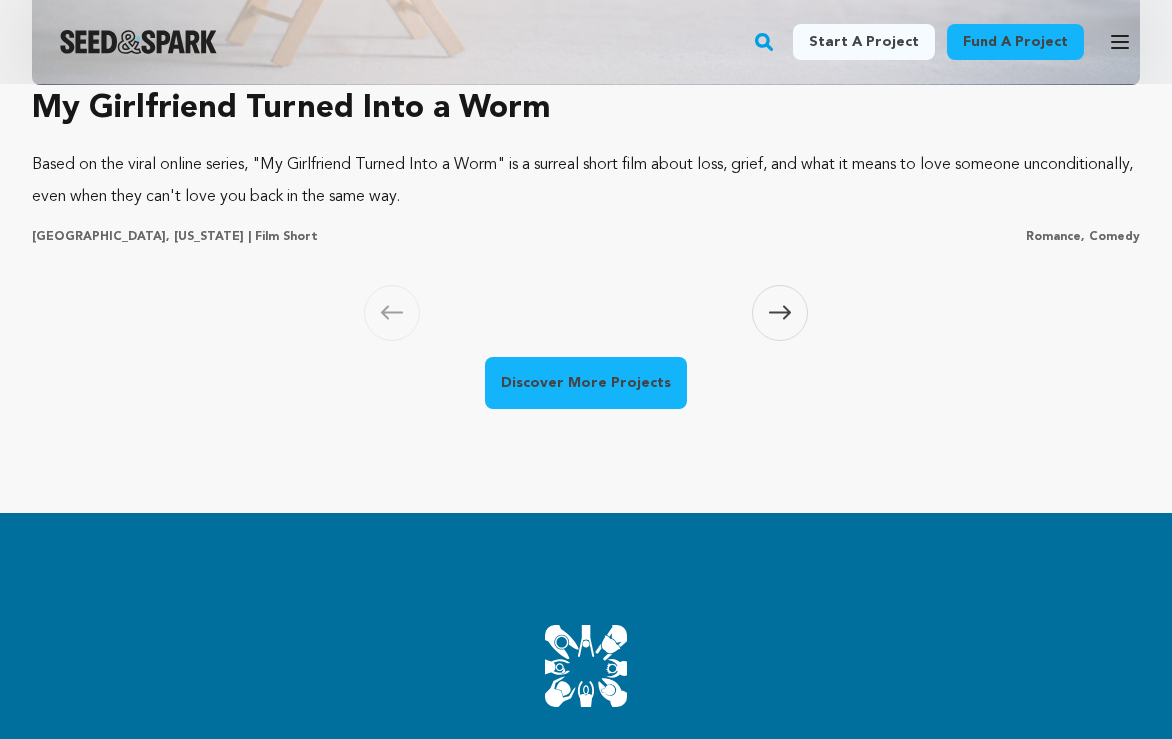 click on "Discover More Projects" at bounding box center (586, 383) 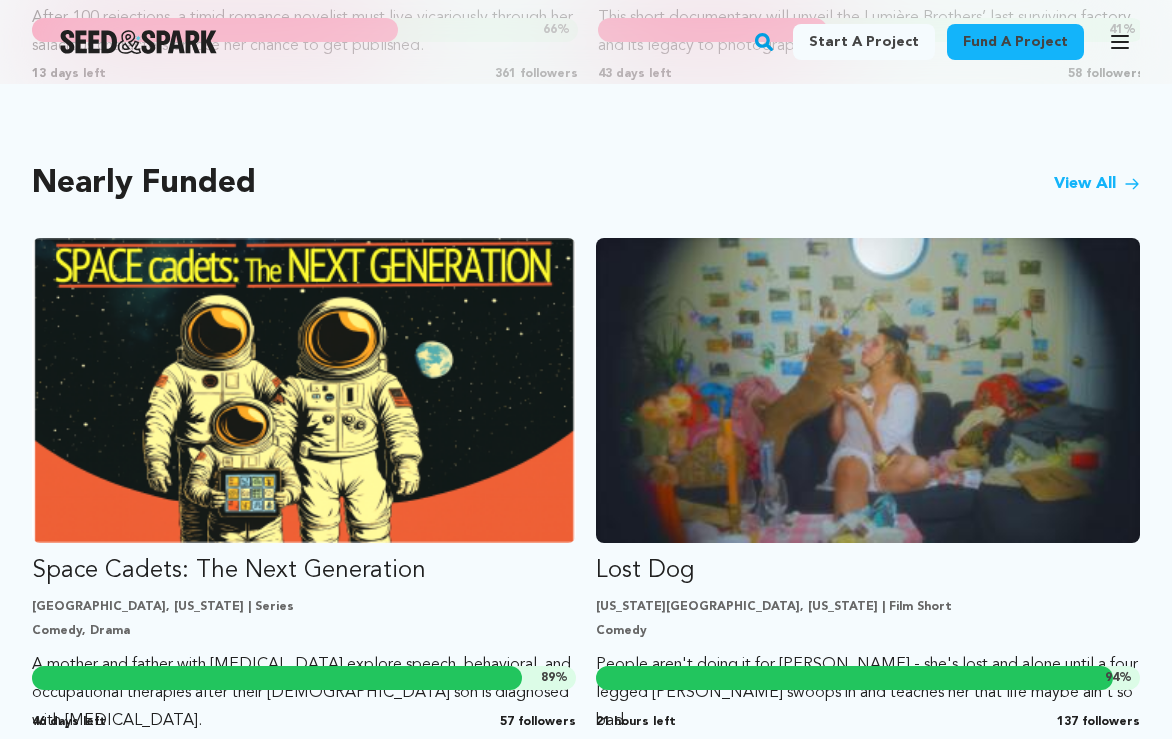 scroll, scrollTop: 1706, scrollLeft: 0, axis: vertical 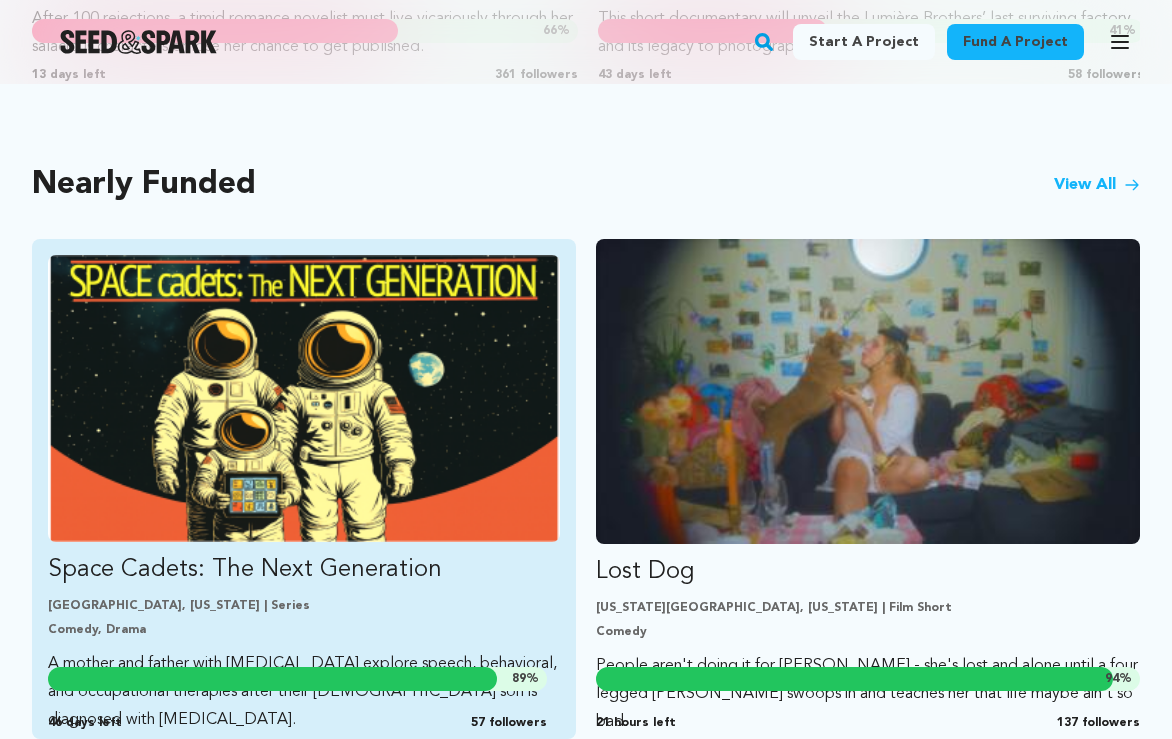 click at bounding box center (304, 398) 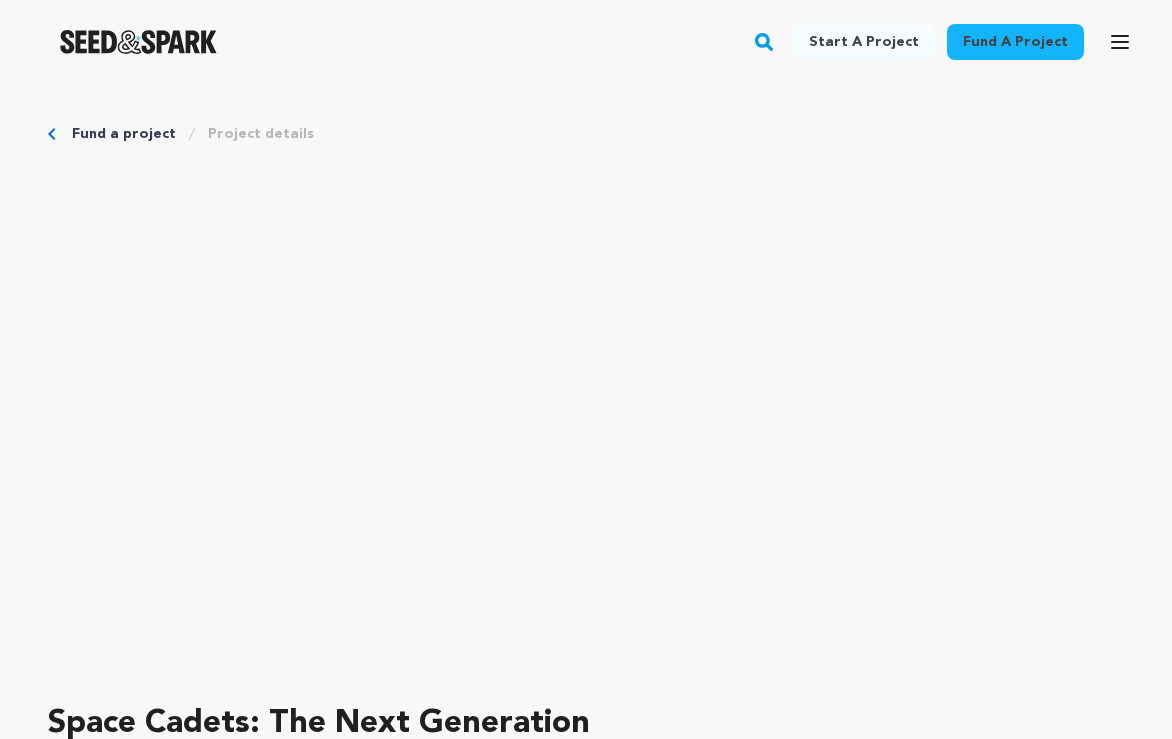 scroll, scrollTop: 2397, scrollLeft: 0, axis: vertical 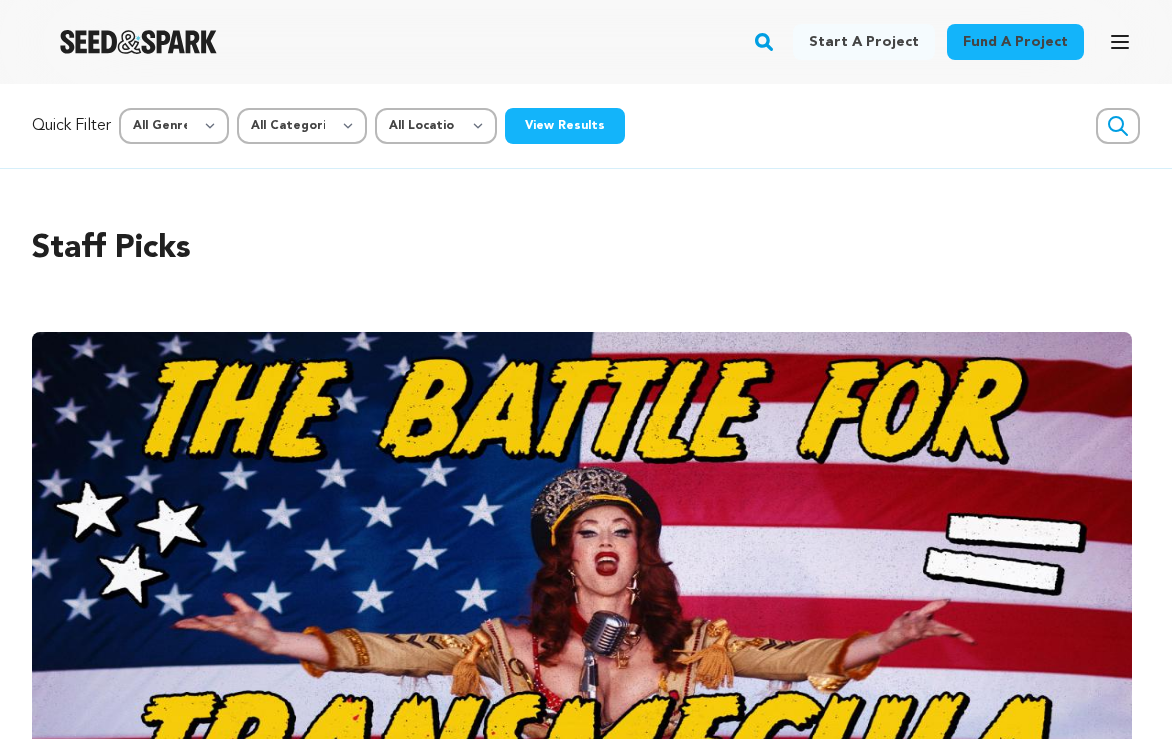 drag, startPoint x: 519, startPoint y: 455, endPoint x: 199, endPoint y: 130, distance: 456.09756 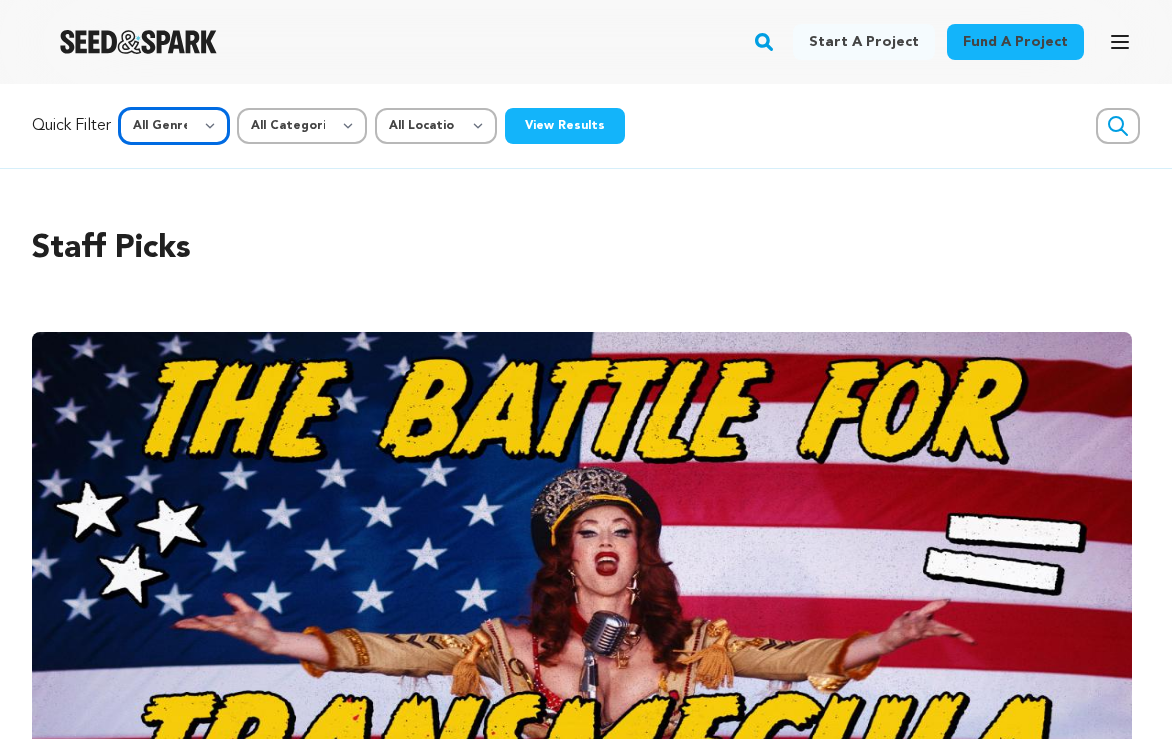 click on "All Genre
Action
Adventure
Afrobeat
Alternative
Ambient
Animation
Bebop
Big Band
Biography
Bluegrass
Blues
Classical
Comedy
Country
Crime
Disco
Documentary
Drama
Dubstep
Electronic/Dance
Emo
Experimental
Family
Fantasy
Film-Noir
Film-related Business
Filmmaker Resource
Folk
Foreign Film
Funk
Game-Show
Garage Grime" at bounding box center [174, 126] 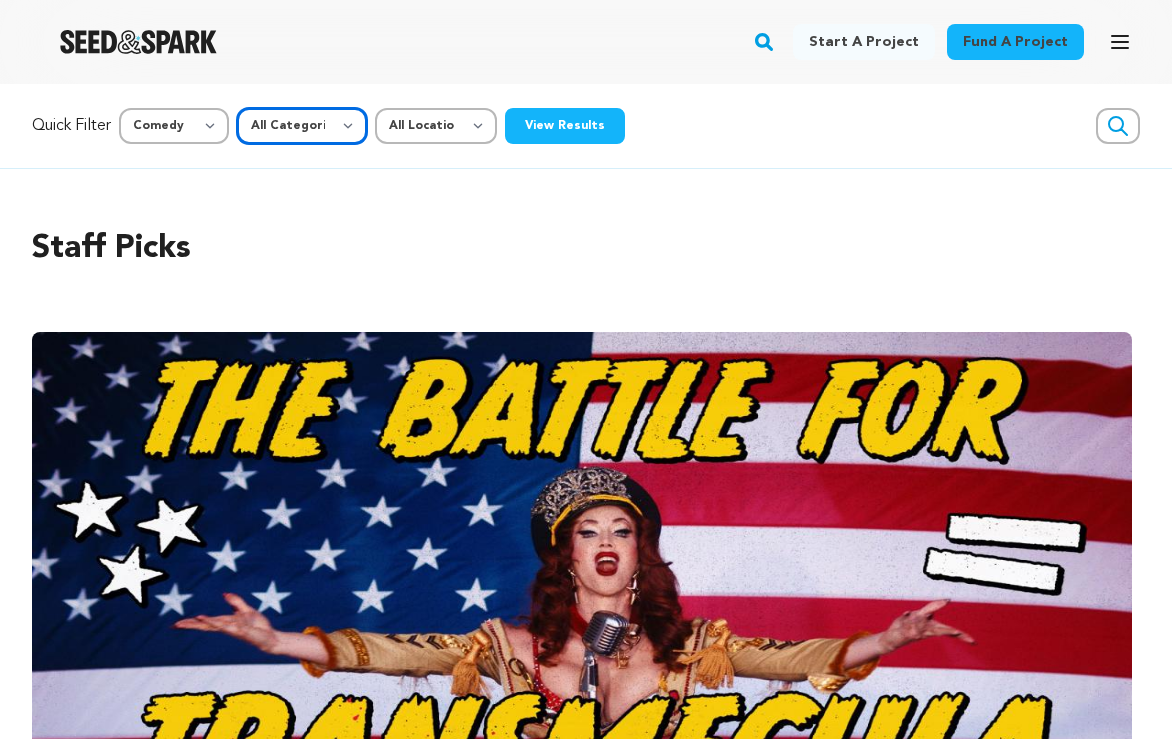 click on "All Categories
Film Feature
Film Short
Series
Music Video
Comics
Artist Residency
Art & Photography
Collective
Dance
Games
Music
Radio & Podcasts
Orgs & Companies
Venue & Spaces" at bounding box center (302, 126) 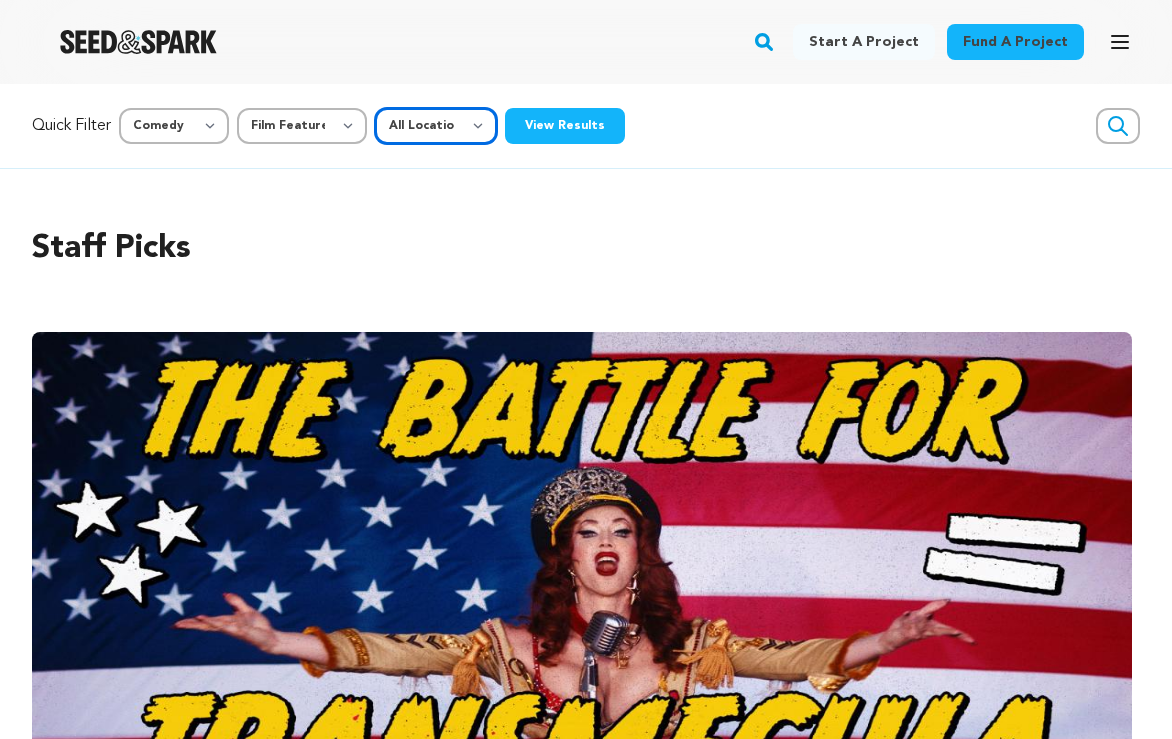 click on "All Location
Everywhere
United States
Canada" at bounding box center (436, 126) 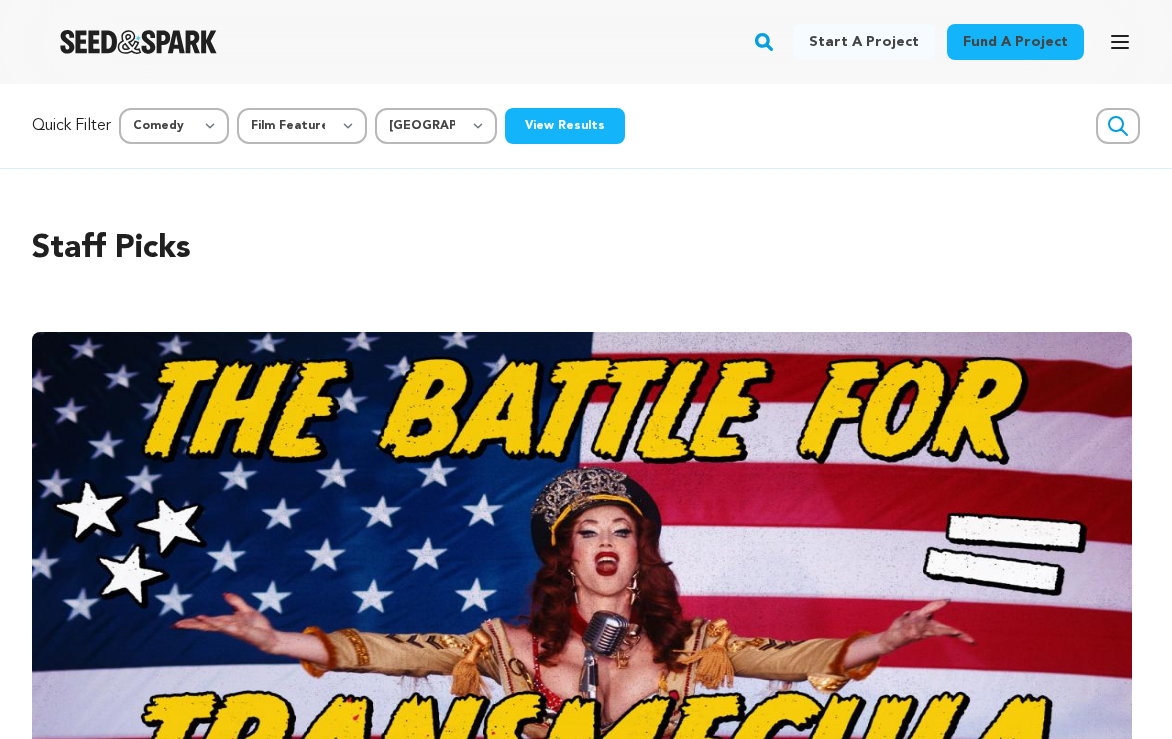 click on "View Results" at bounding box center [565, 126] 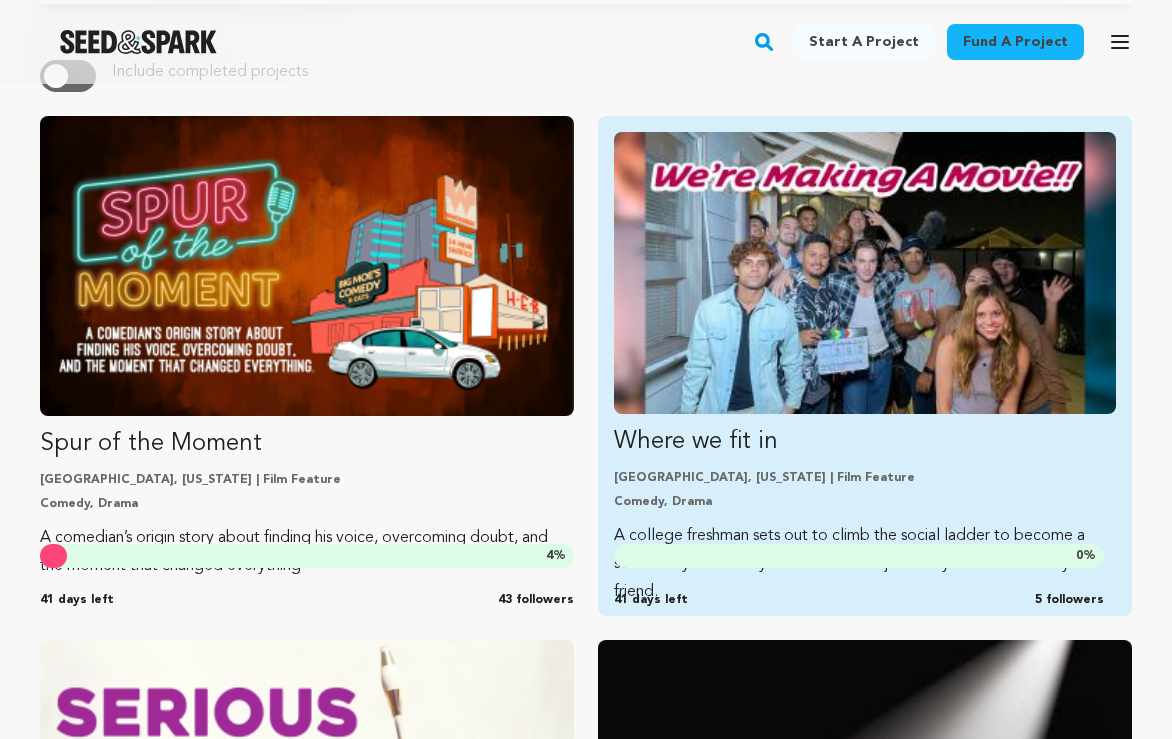 scroll, scrollTop: 326, scrollLeft: 0, axis: vertical 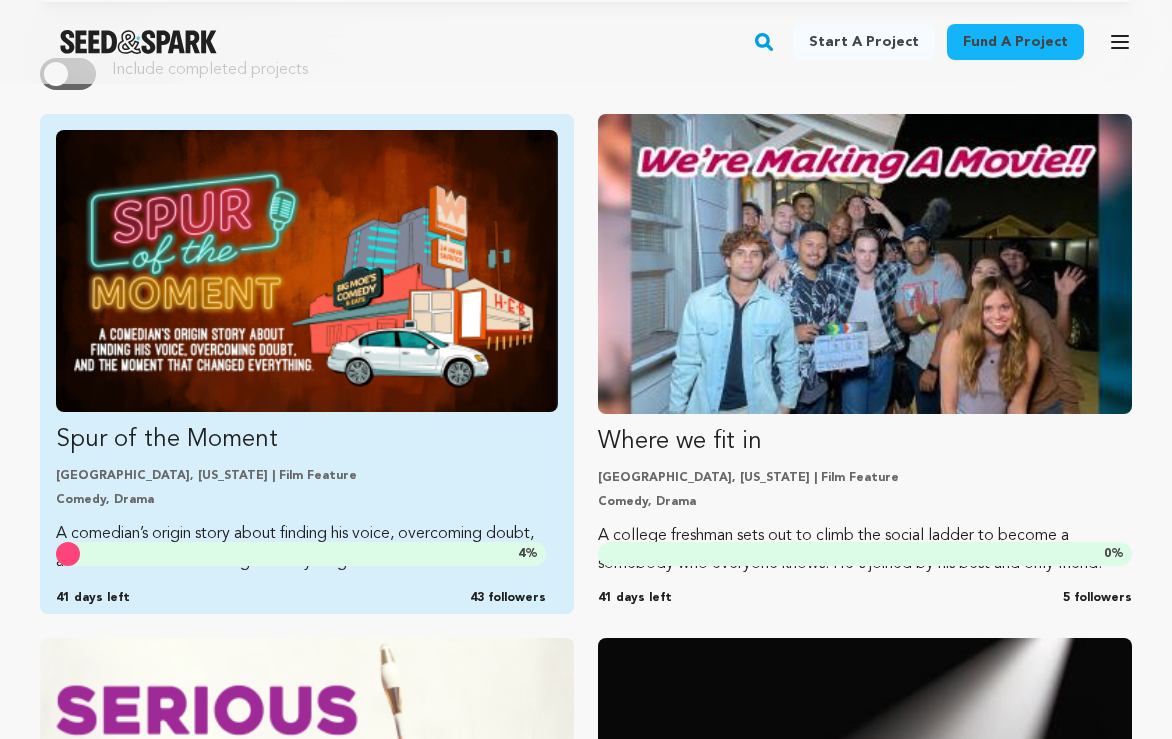click at bounding box center (307, 271) 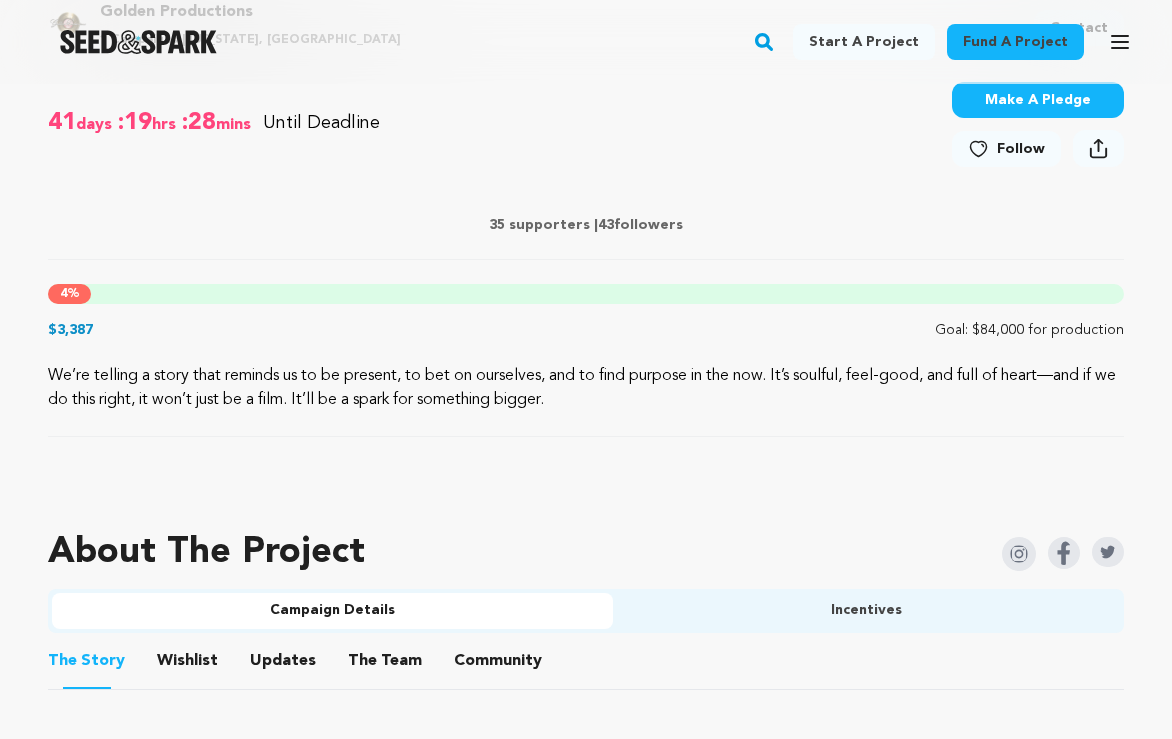 scroll, scrollTop: 0, scrollLeft: 0, axis: both 